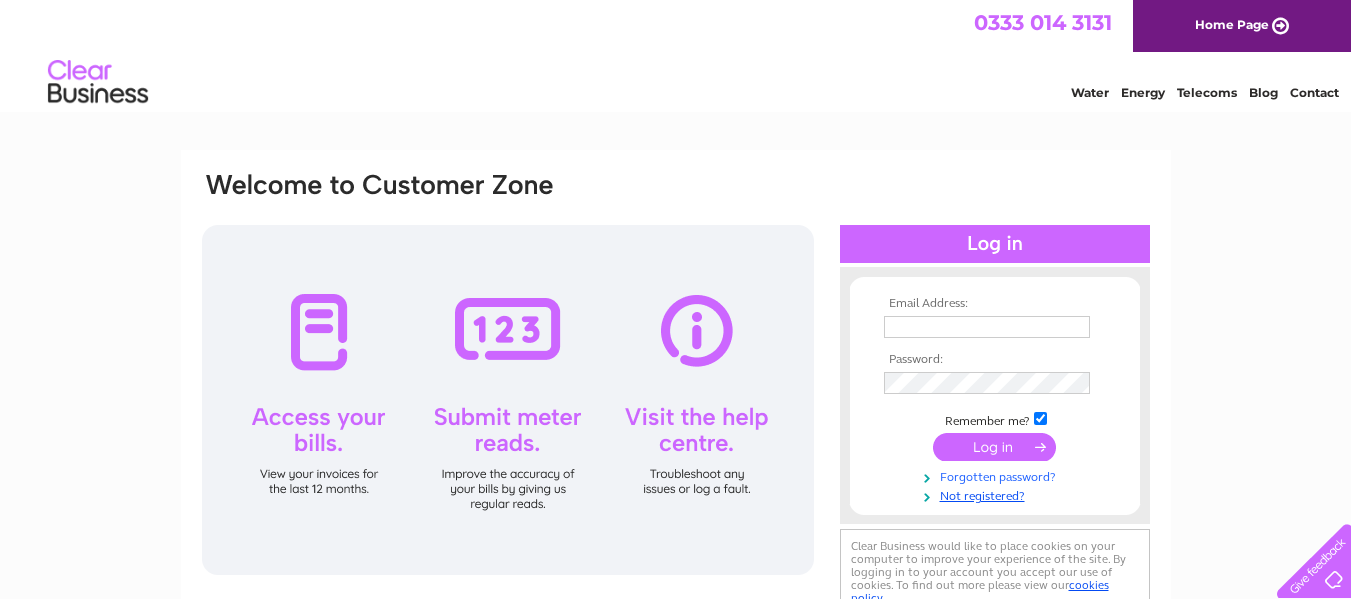 scroll, scrollTop: 0, scrollLeft: 0, axis: both 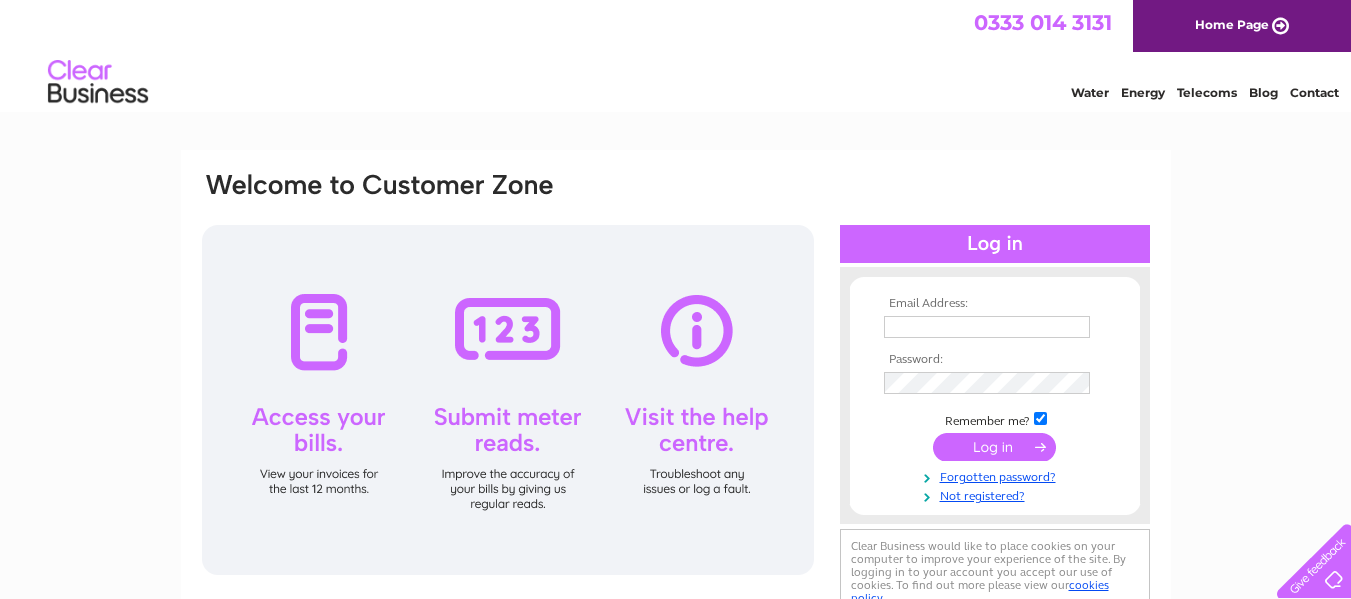 type on "jacqui@atholl-aberdeen.co.uk" 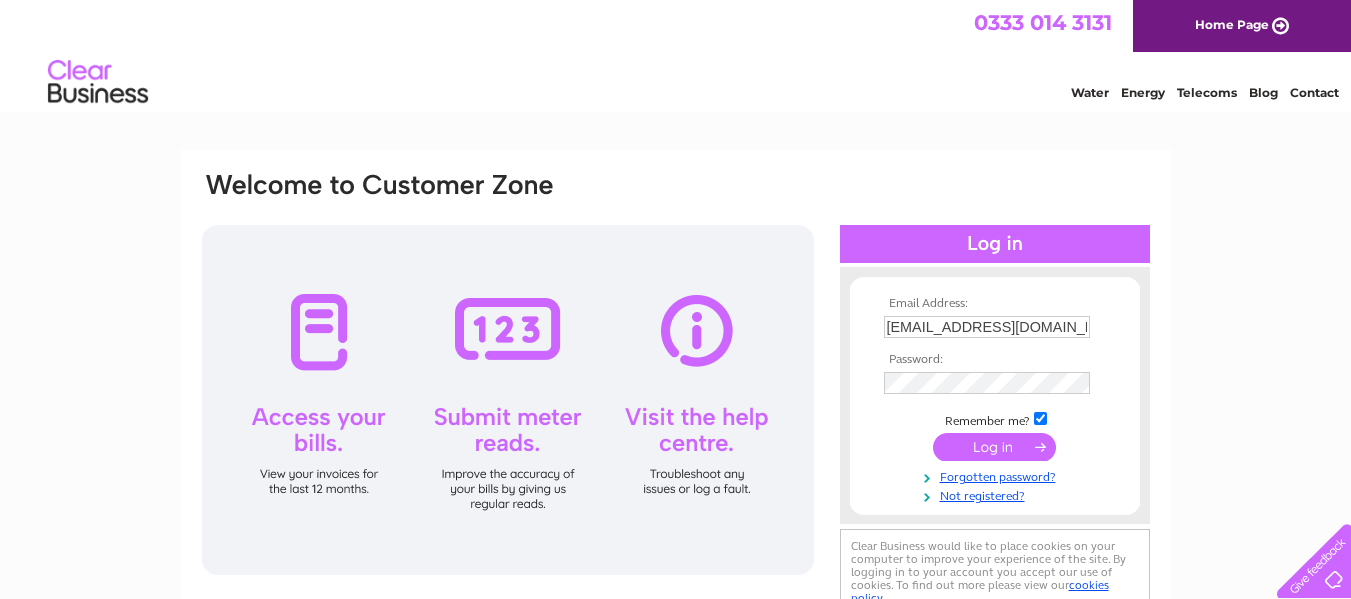 click at bounding box center (994, 447) 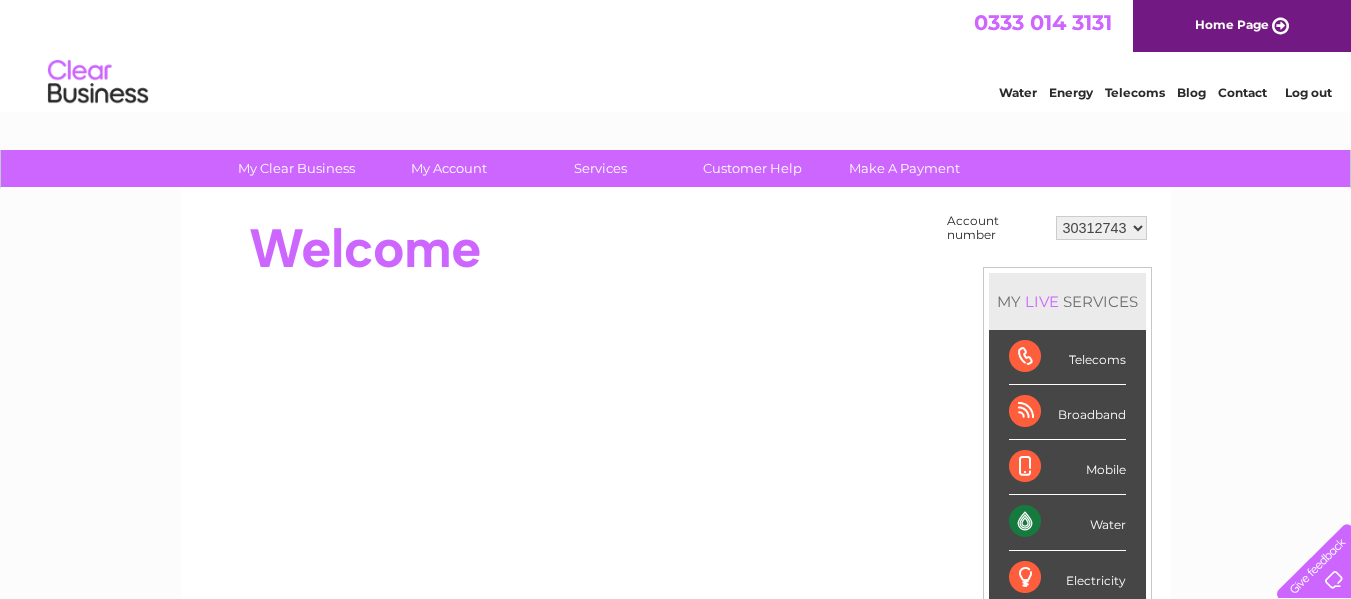 scroll, scrollTop: 0, scrollLeft: 0, axis: both 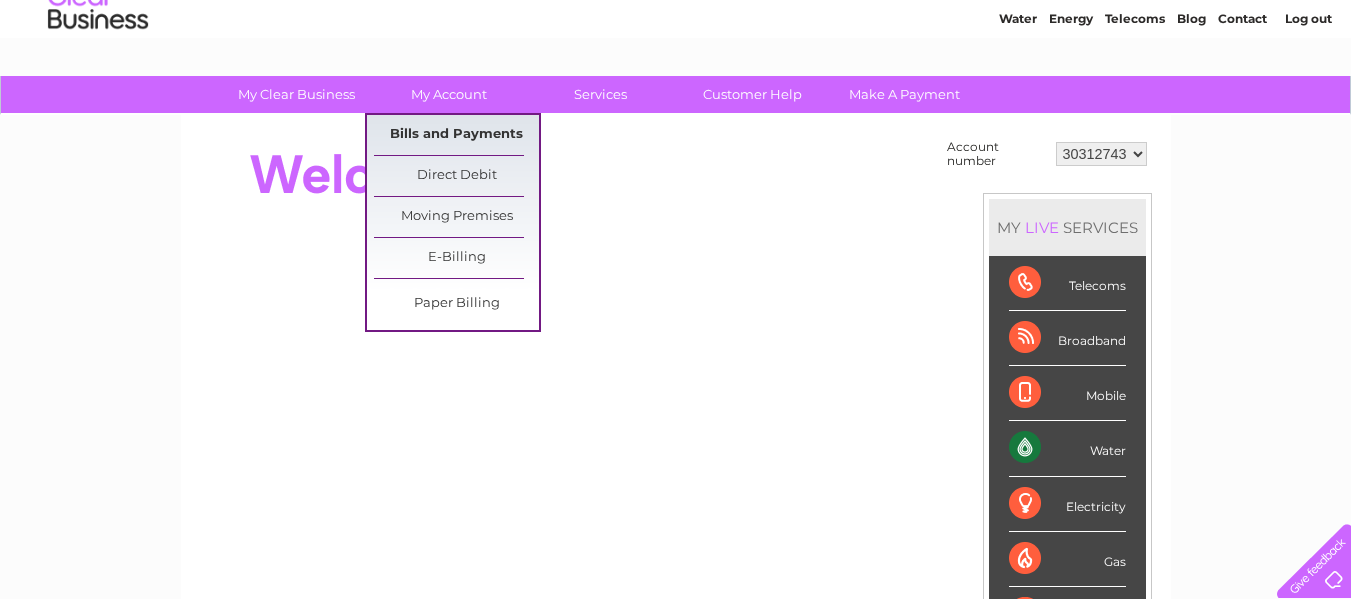 click on "Bills and Payments" at bounding box center (456, 135) 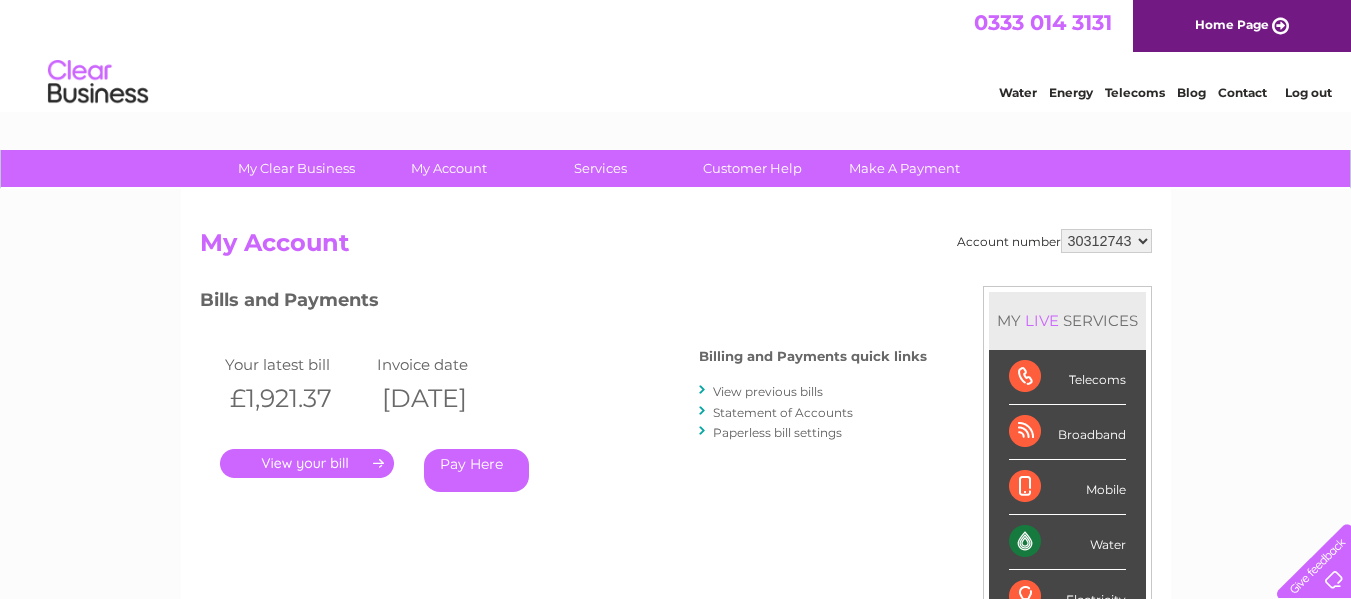 scroll, scrollTop: 0, scrollLeft: 0, axis: both 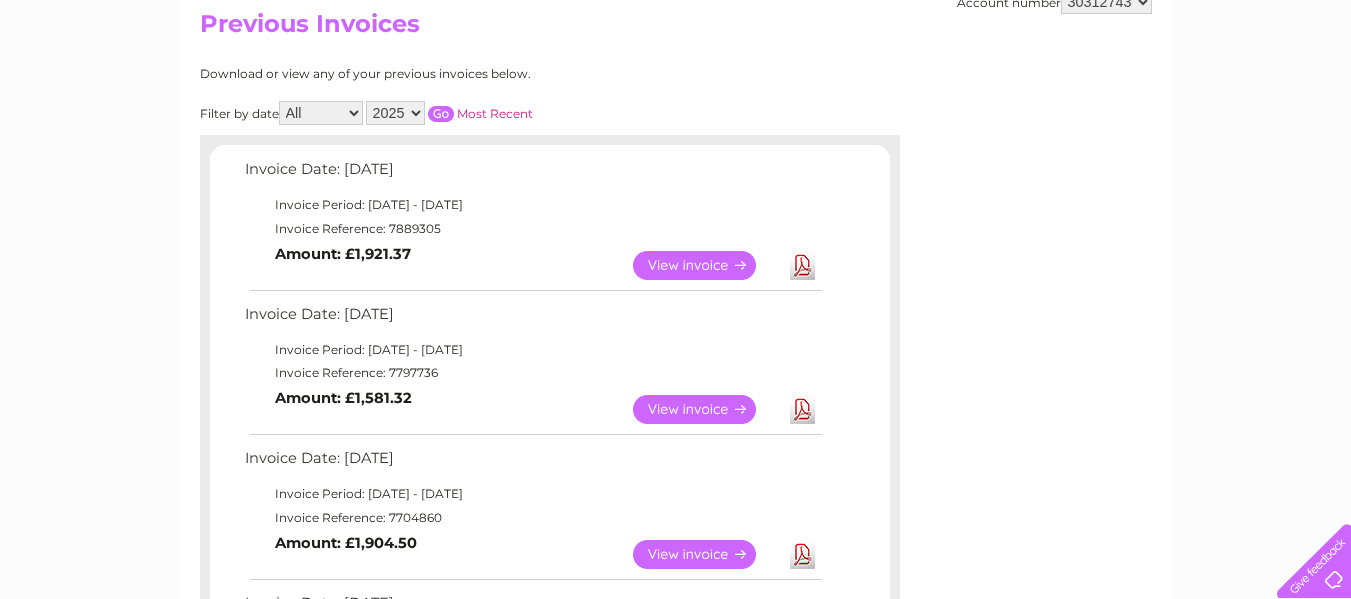 click on "View" at bounding box center [706, 265] 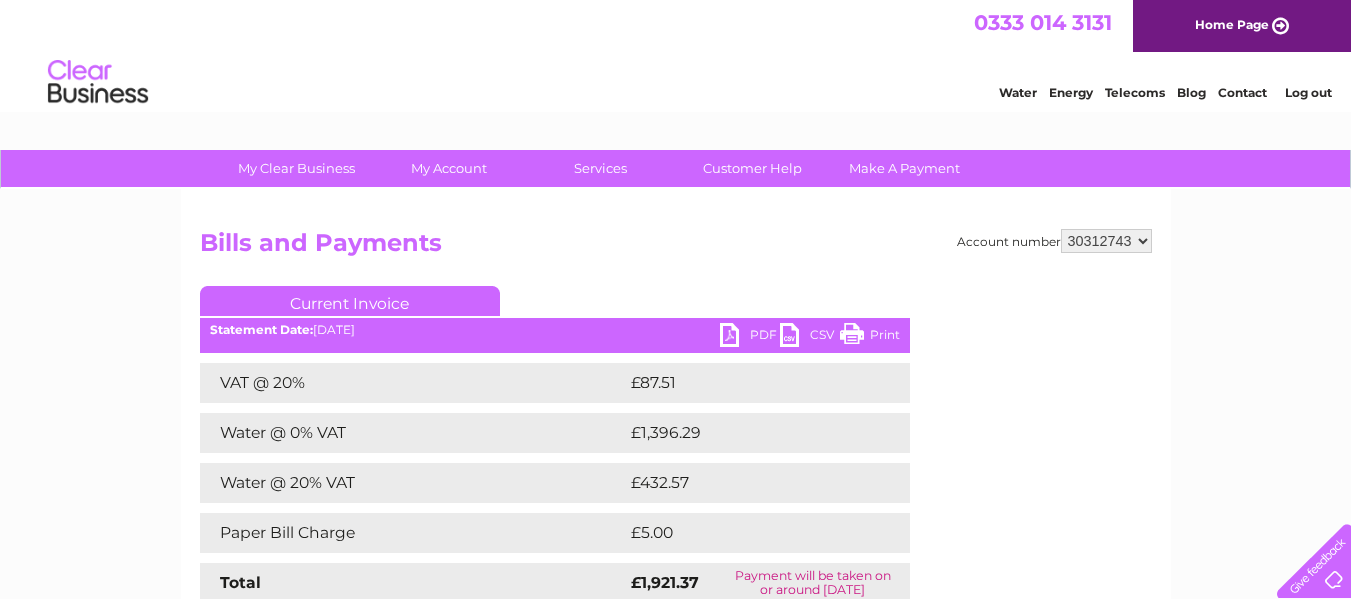 scroll, scrollTop: 0, scrollLeft: 0, axis: both 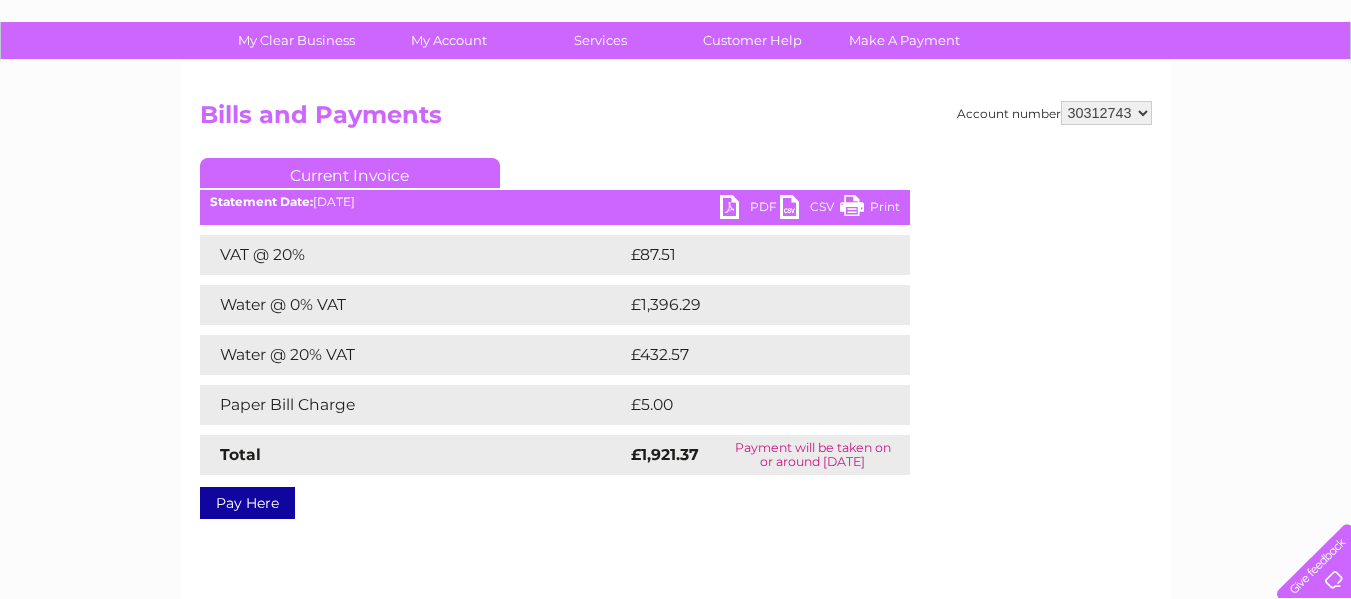 click on "PDF" at bounding box center (750, 209) 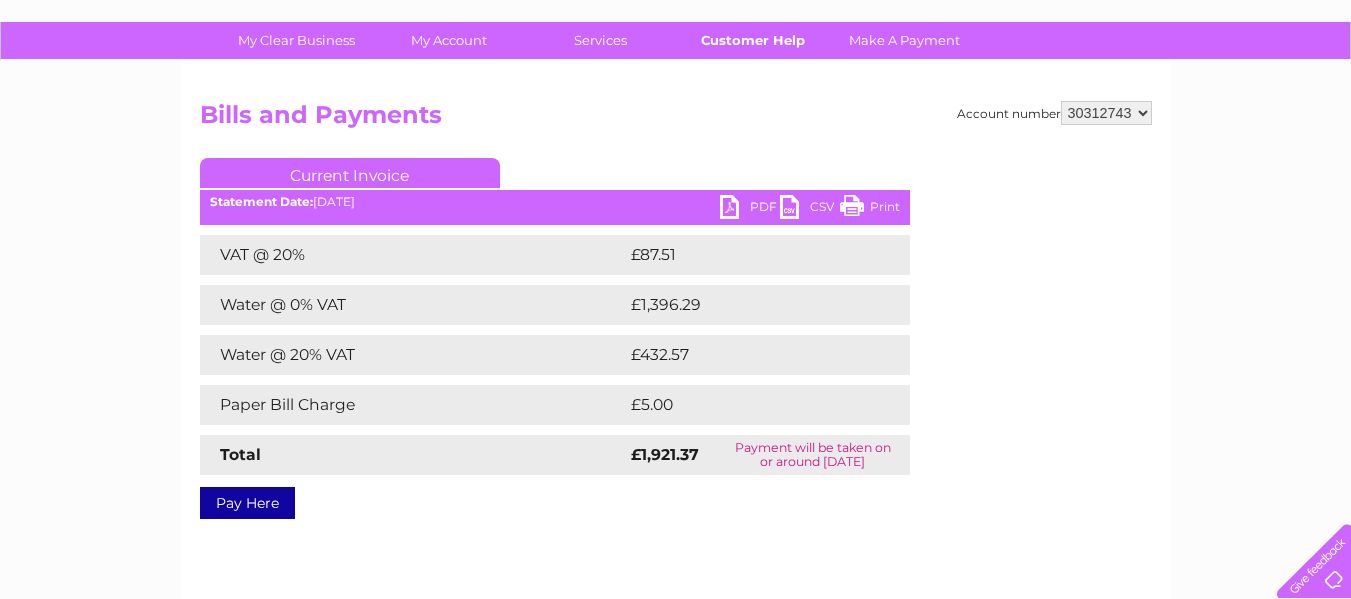 click on "Customer Help" at bounding box center [752, 40] 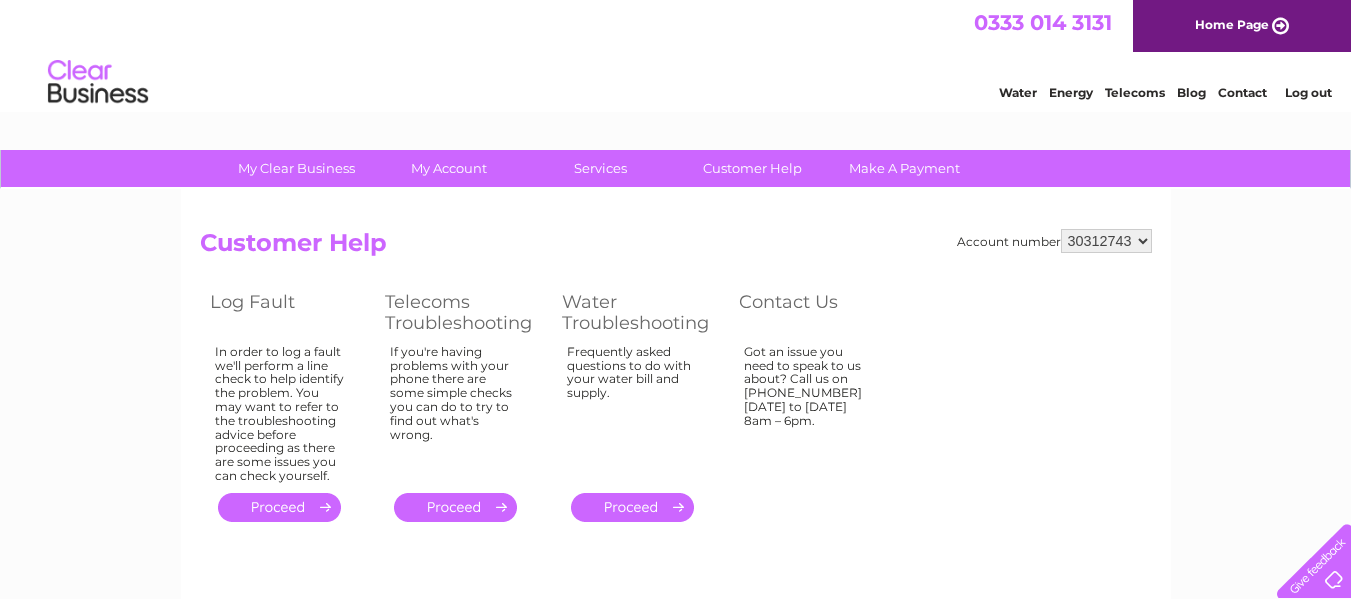 scroll, scrollTop: 0, scrollLeft: 0, axis: both 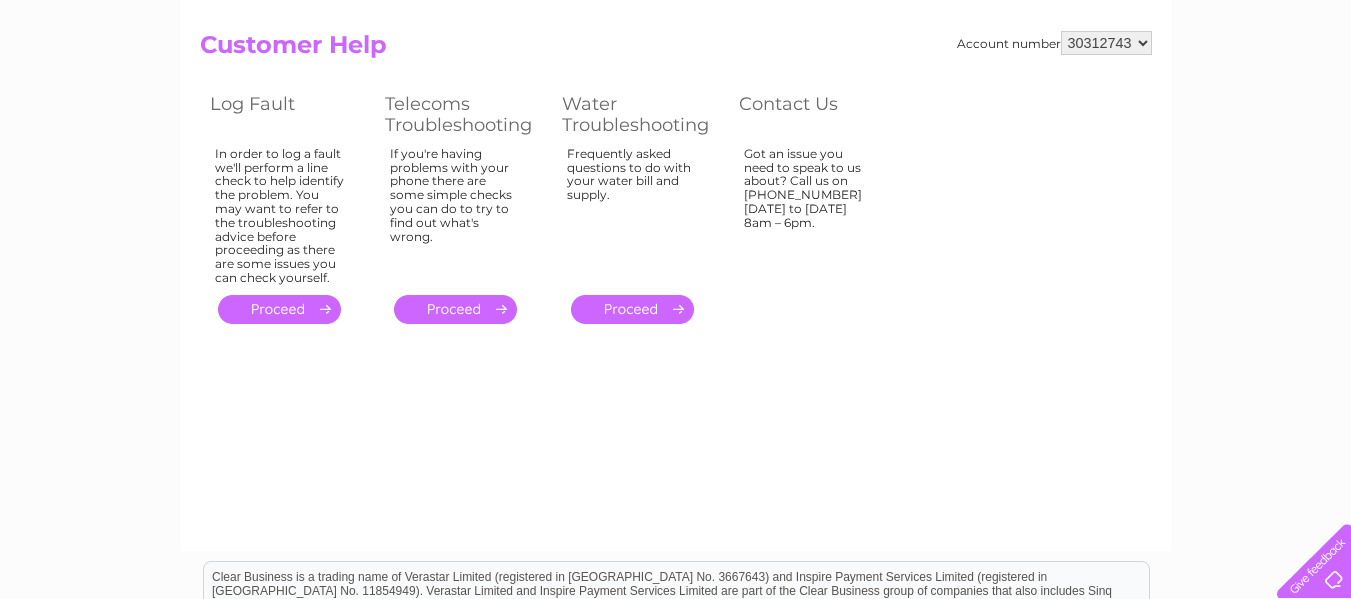 click on "." at bounding box center (632, 309) 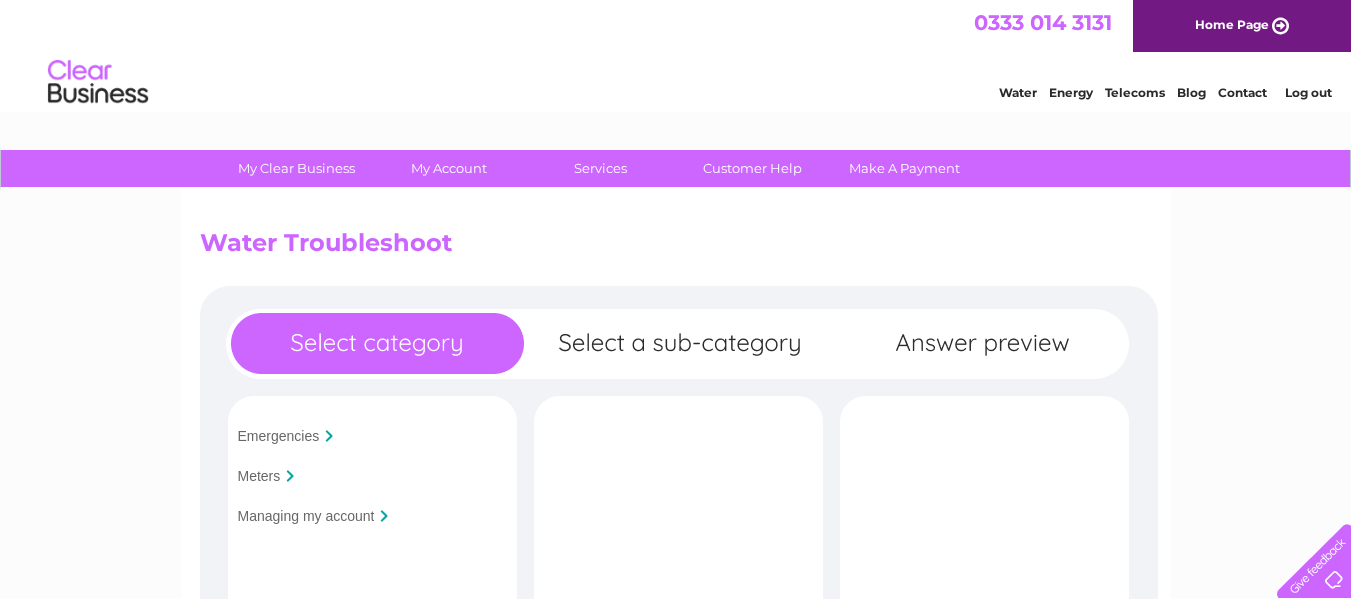 scroll, scrollTop: 0, scrollLeft: 0, axis: both 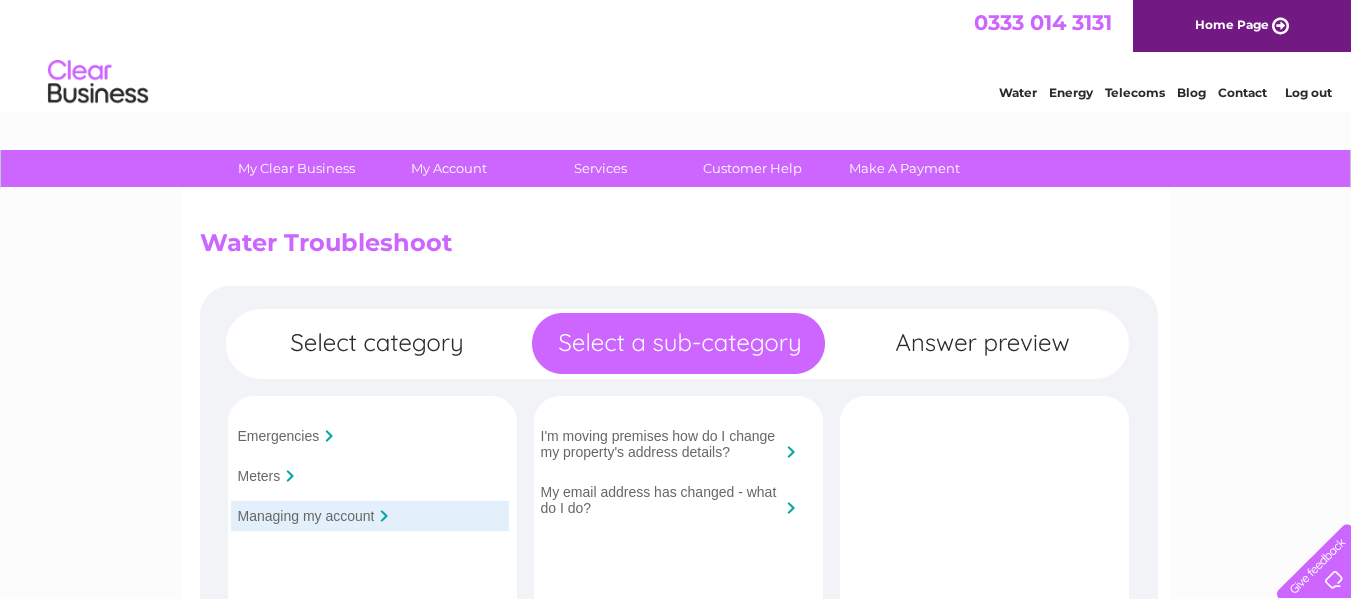 click on "Contact" at bounding box center (1242, 92) 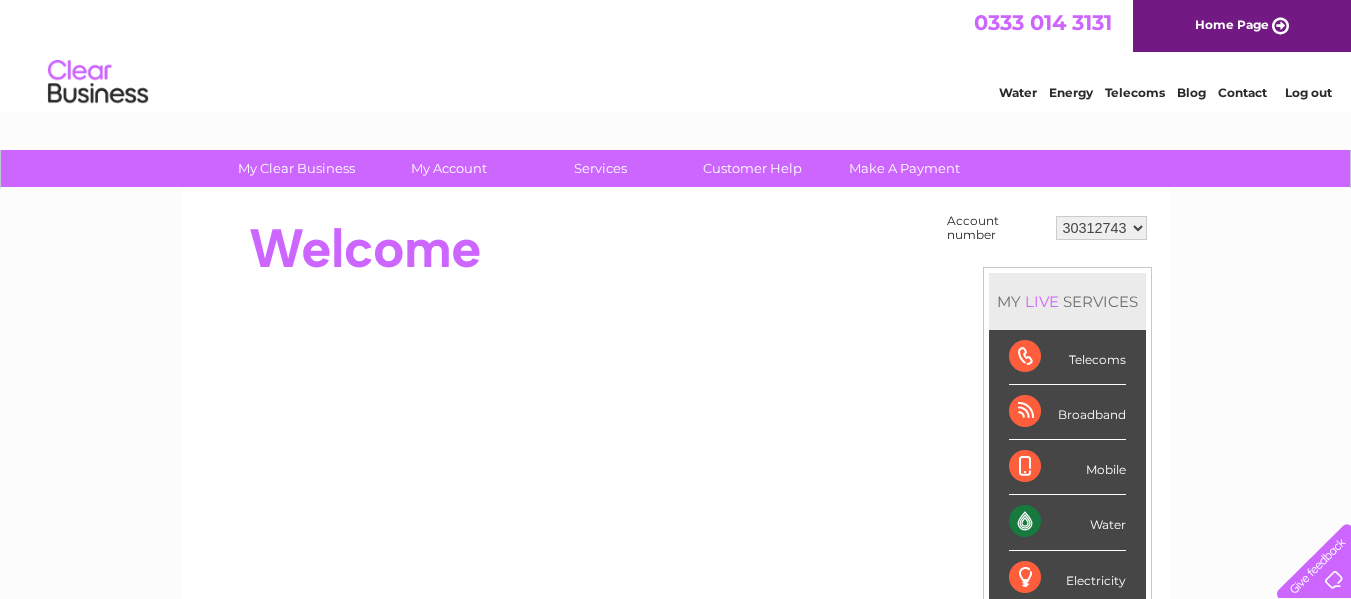 scroll, scrollTop: 0, scrollLeft: 0, axis: both 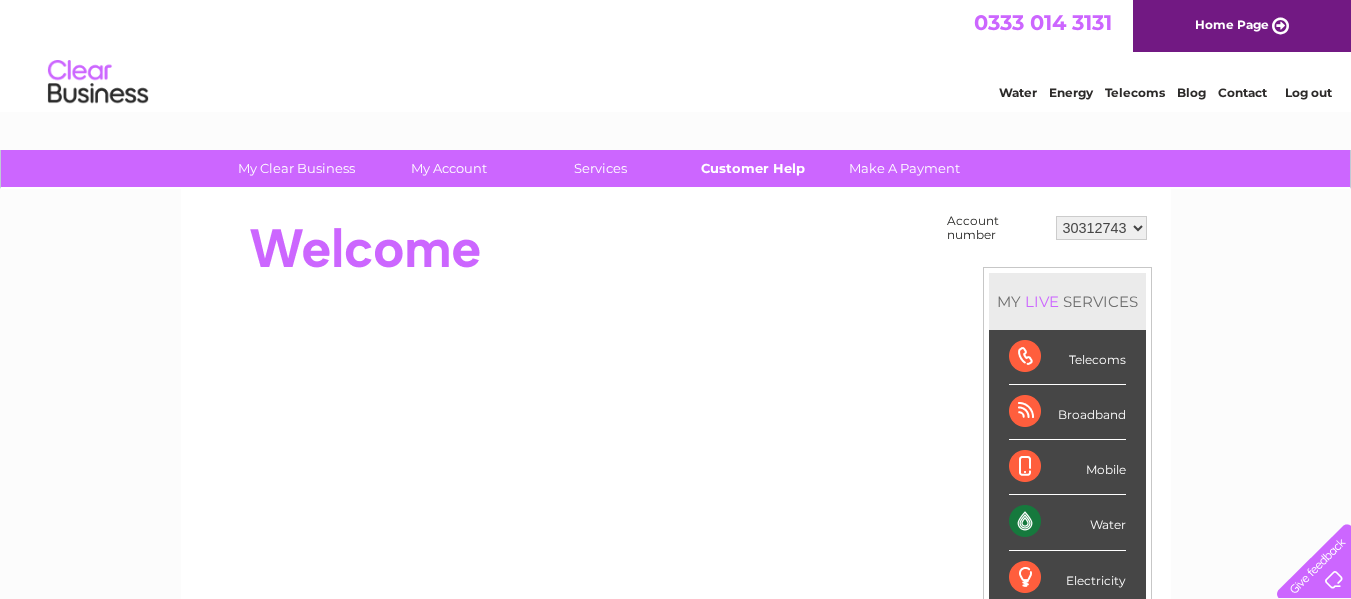 click on "Customer Help" at bounding box center (752, 168) 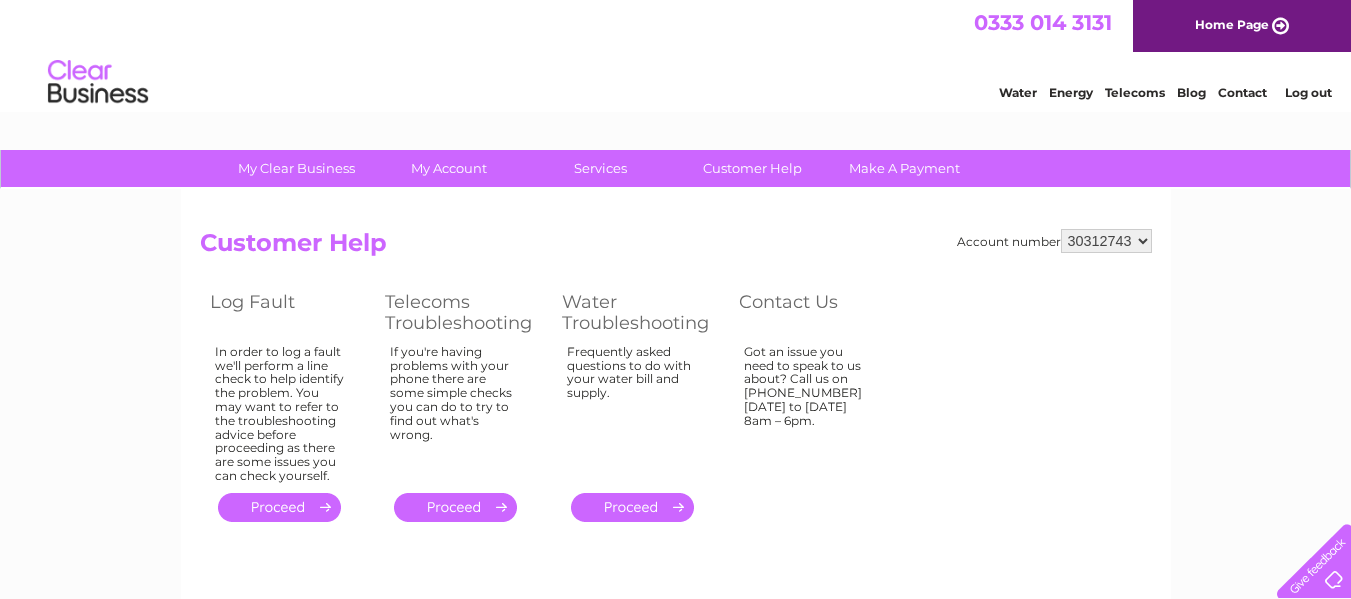 scroll, scrollTop: 0, scrollLeft: 0, axis: both 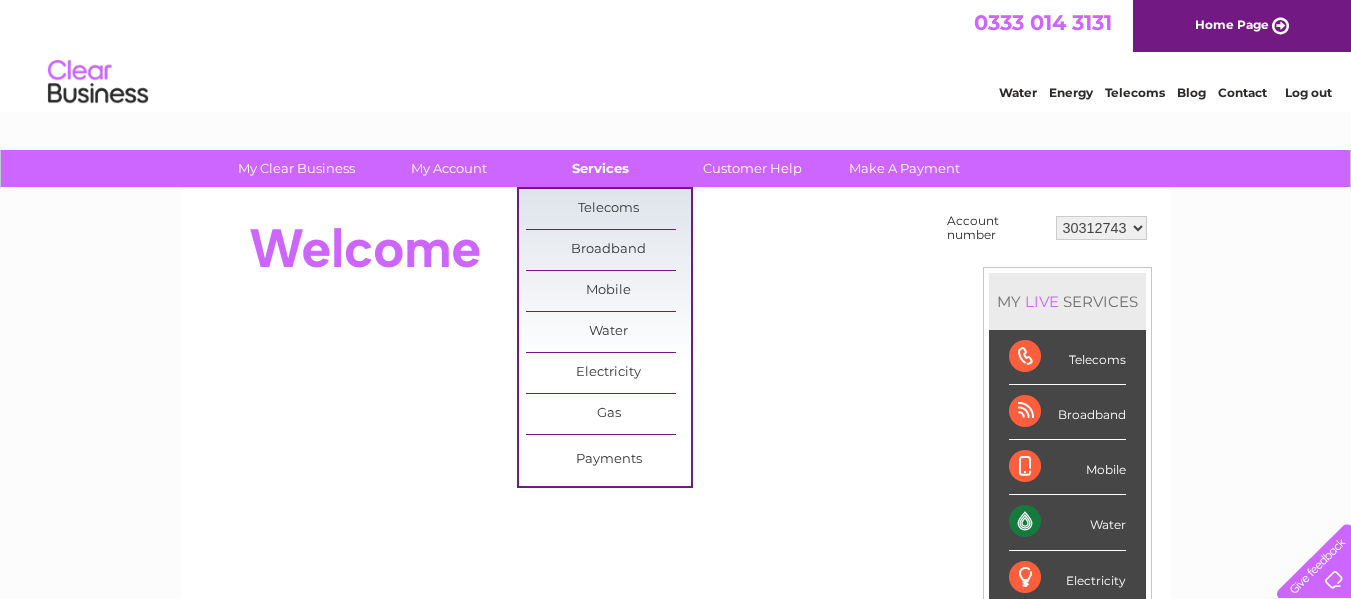 click on "Services" at bounding box center (600, 168) 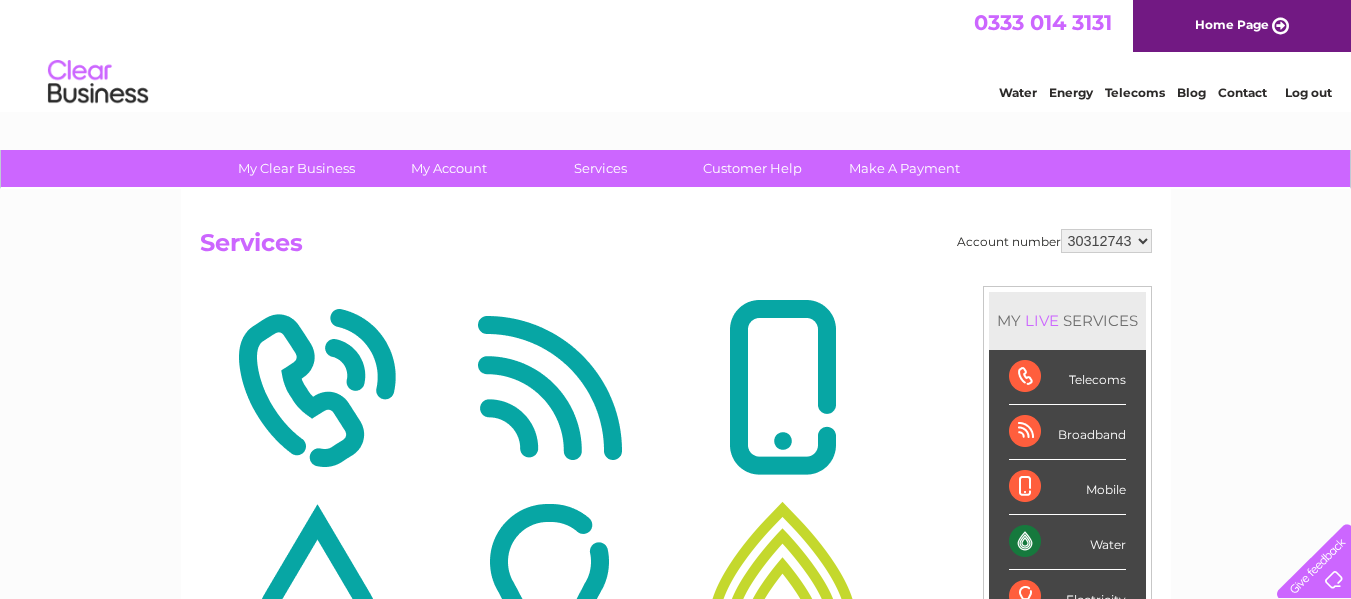 scroll, scrollTop: 0, scrollLeft: 0, axis: both 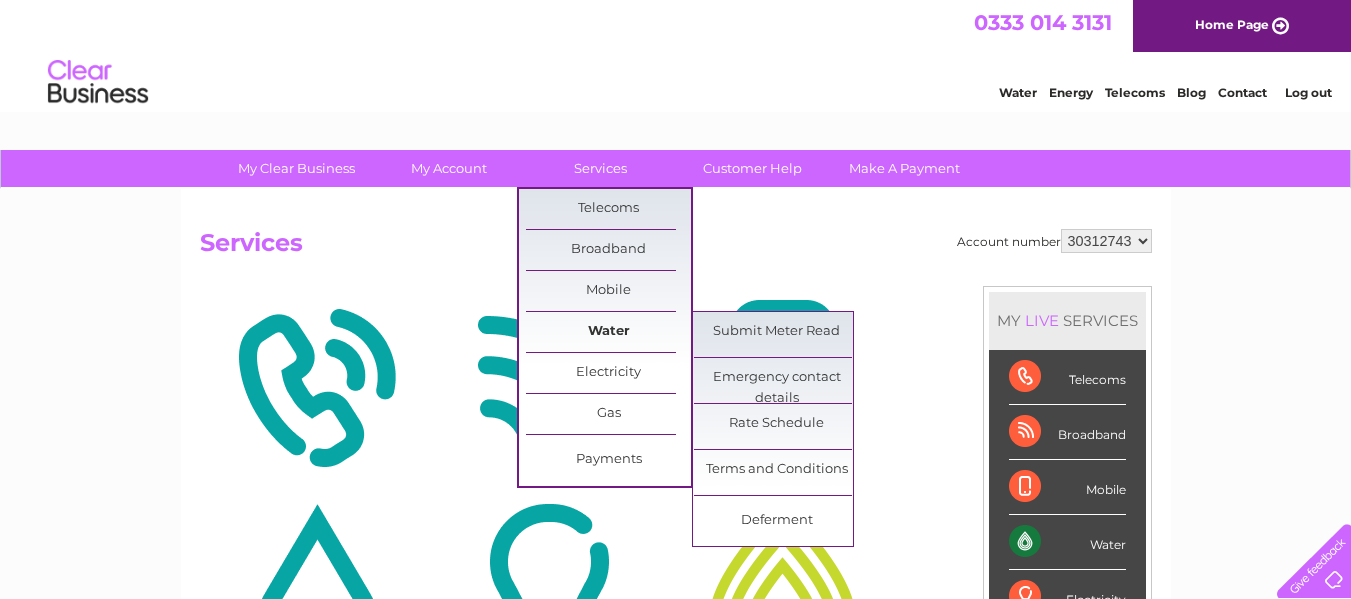 click on "Water" at bounding box center [608, 332] 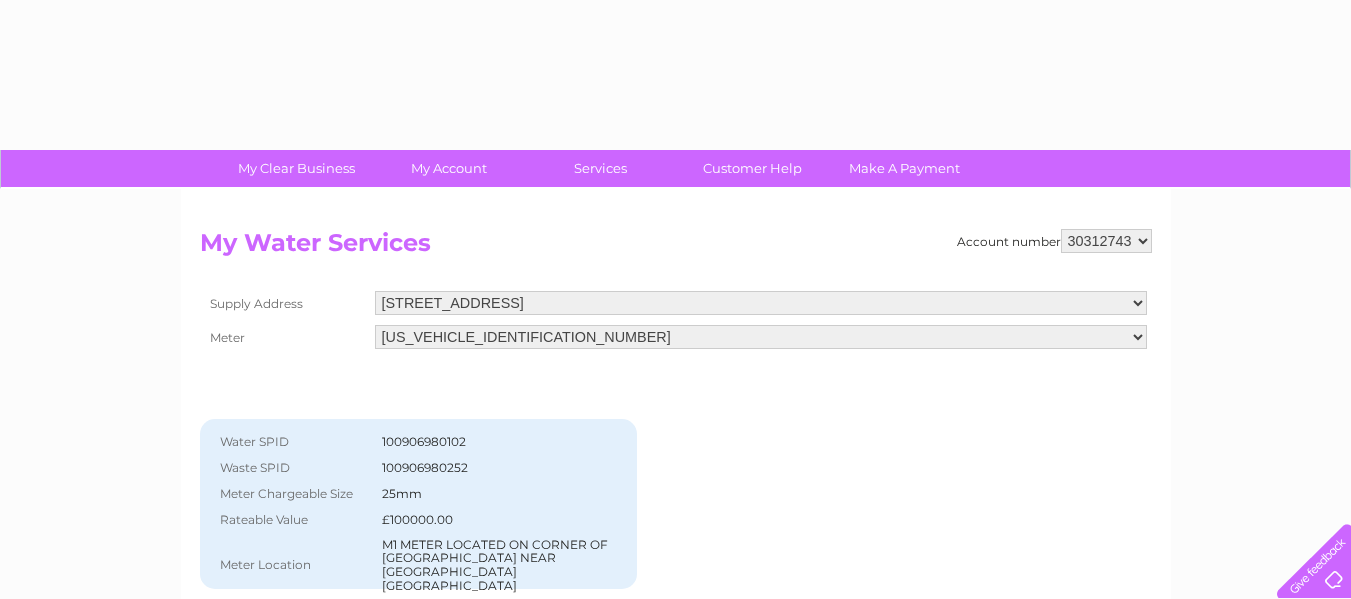 scroll, scrollTop: 0, scrollLeft: 0, axis: both 